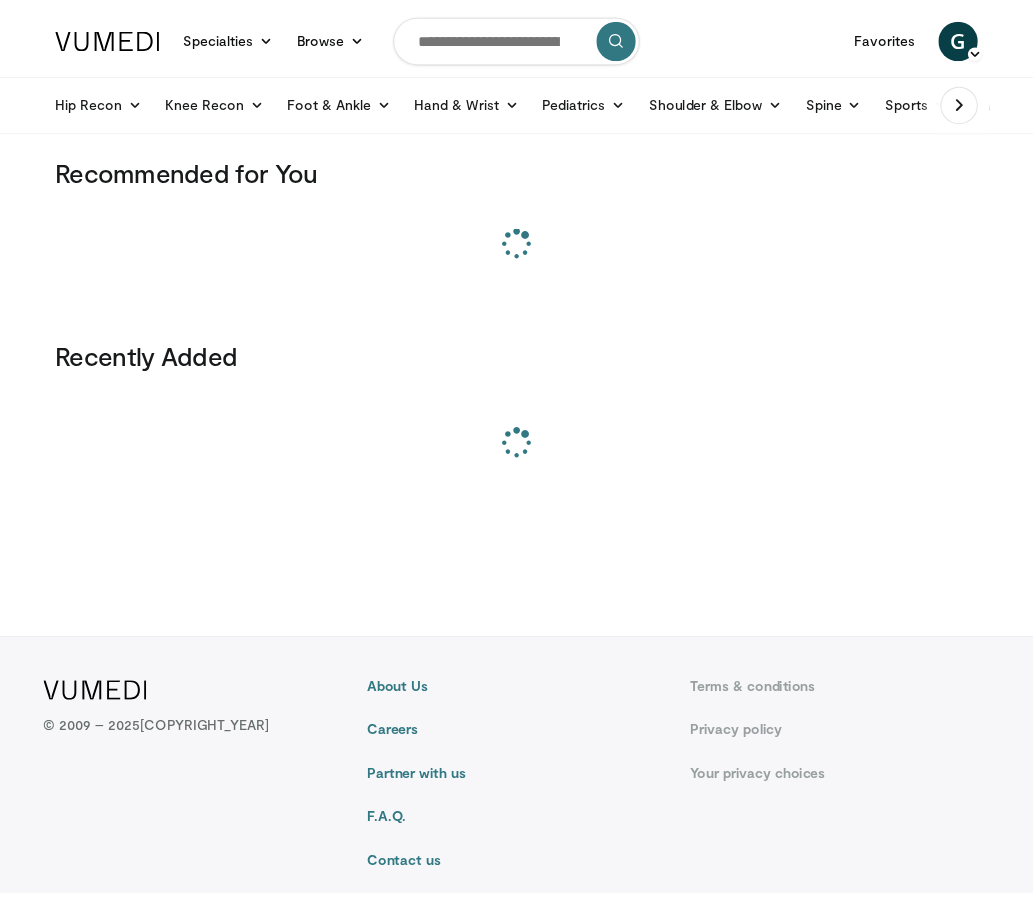 scroll, scrollTop: 0, scrollLeft: 0, axis: both 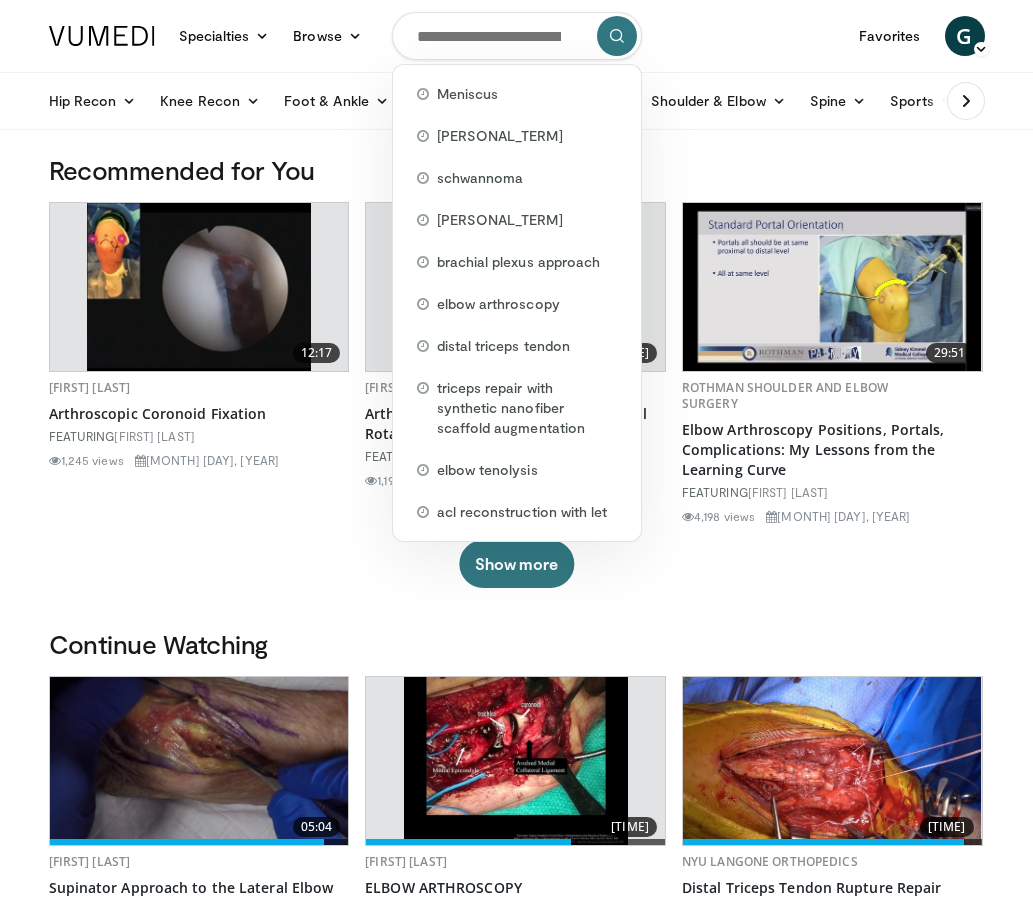 click at bounding box center (517, 36) 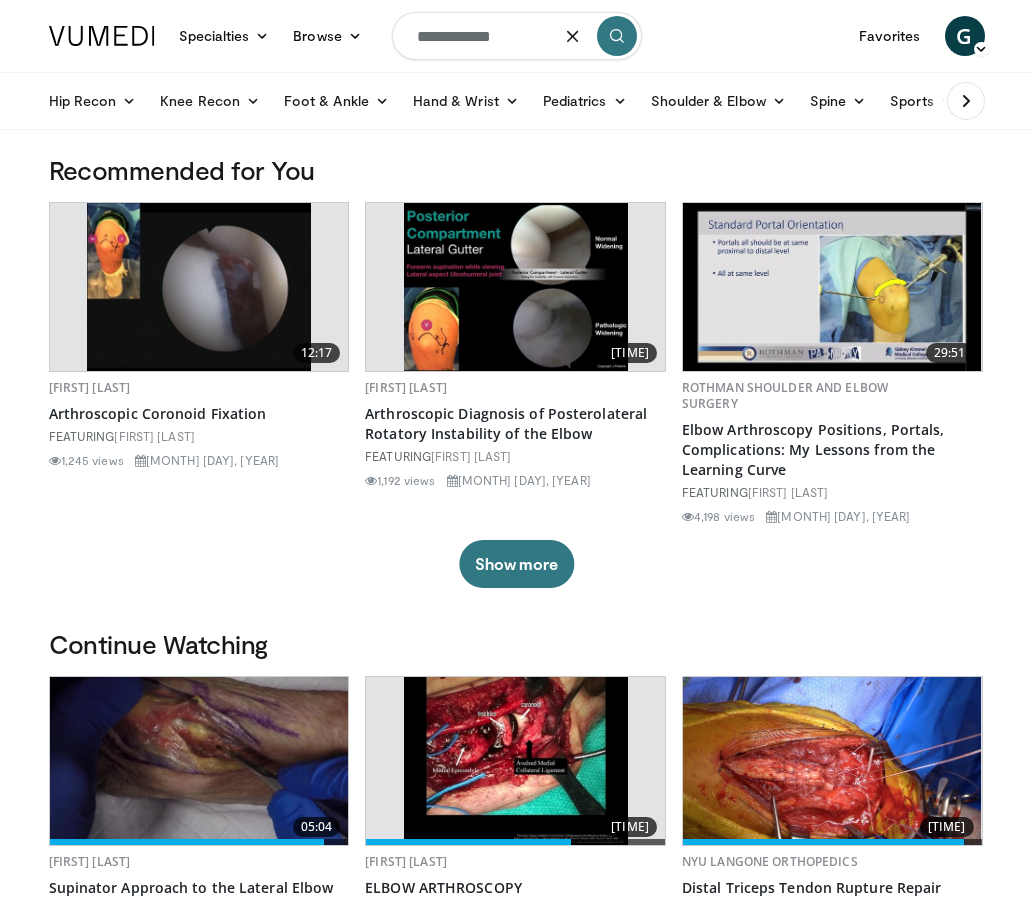 type on "**********" 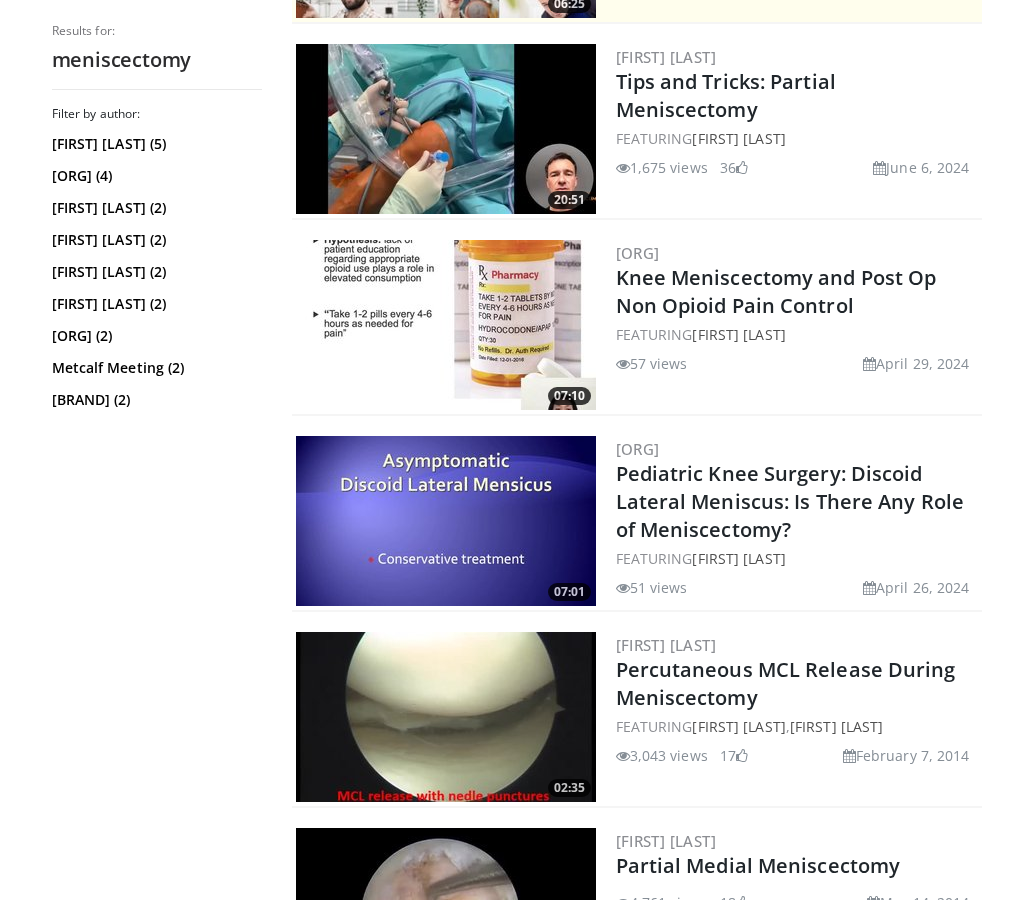 scroll, scrollTop: 0, scrollLeft: 0, axis: both 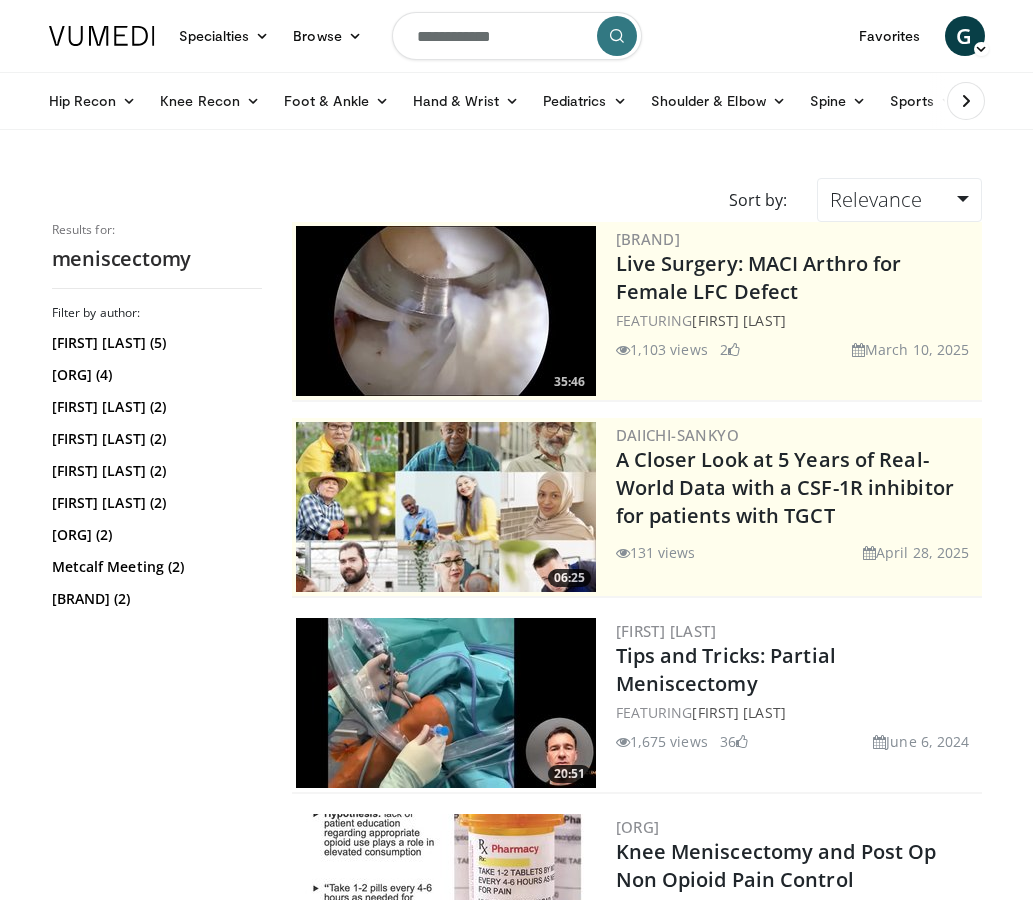 click at bounding box center (446, 311) 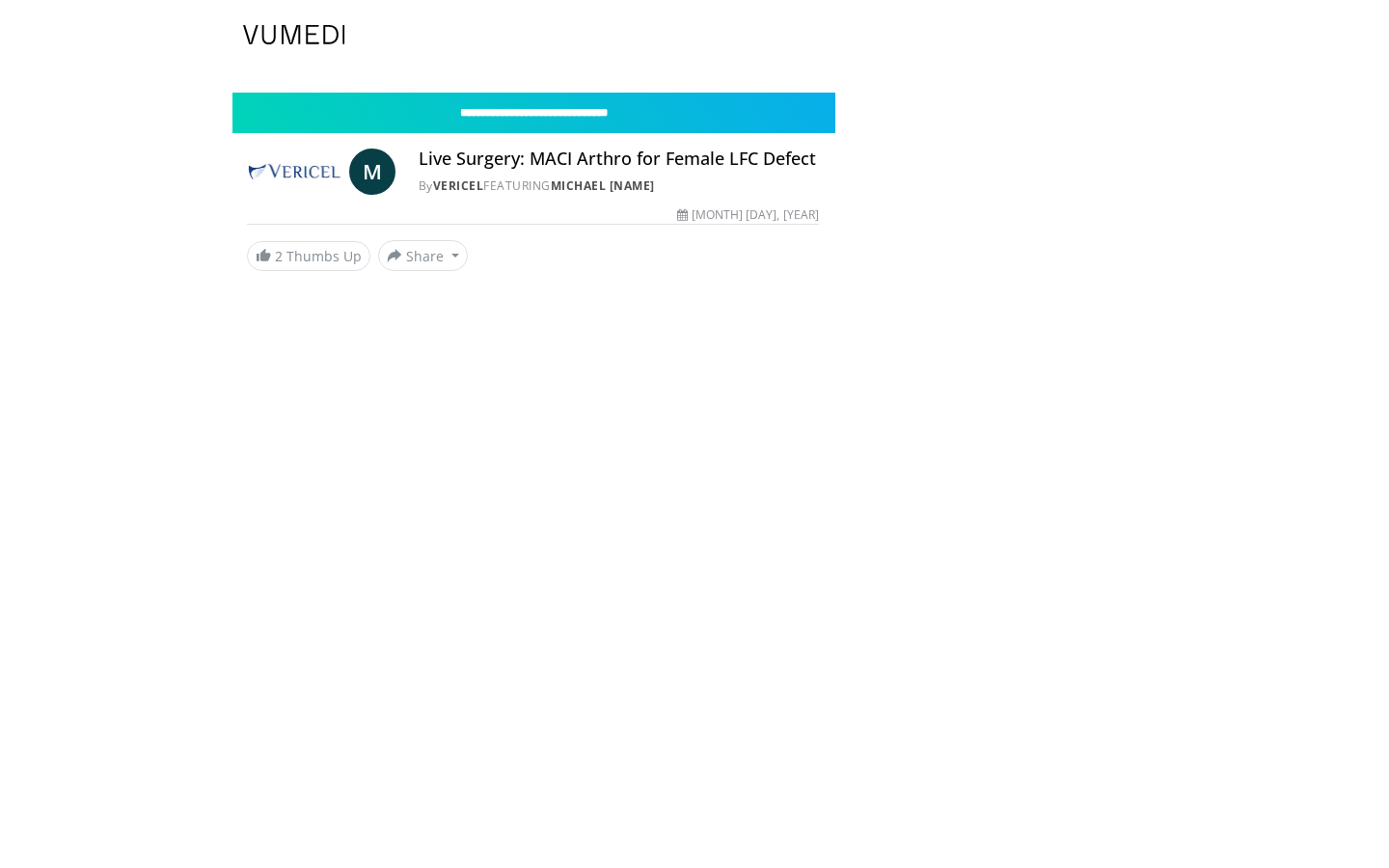 scroll, scrollTop: 0, scrollLeft: 0, axis: both 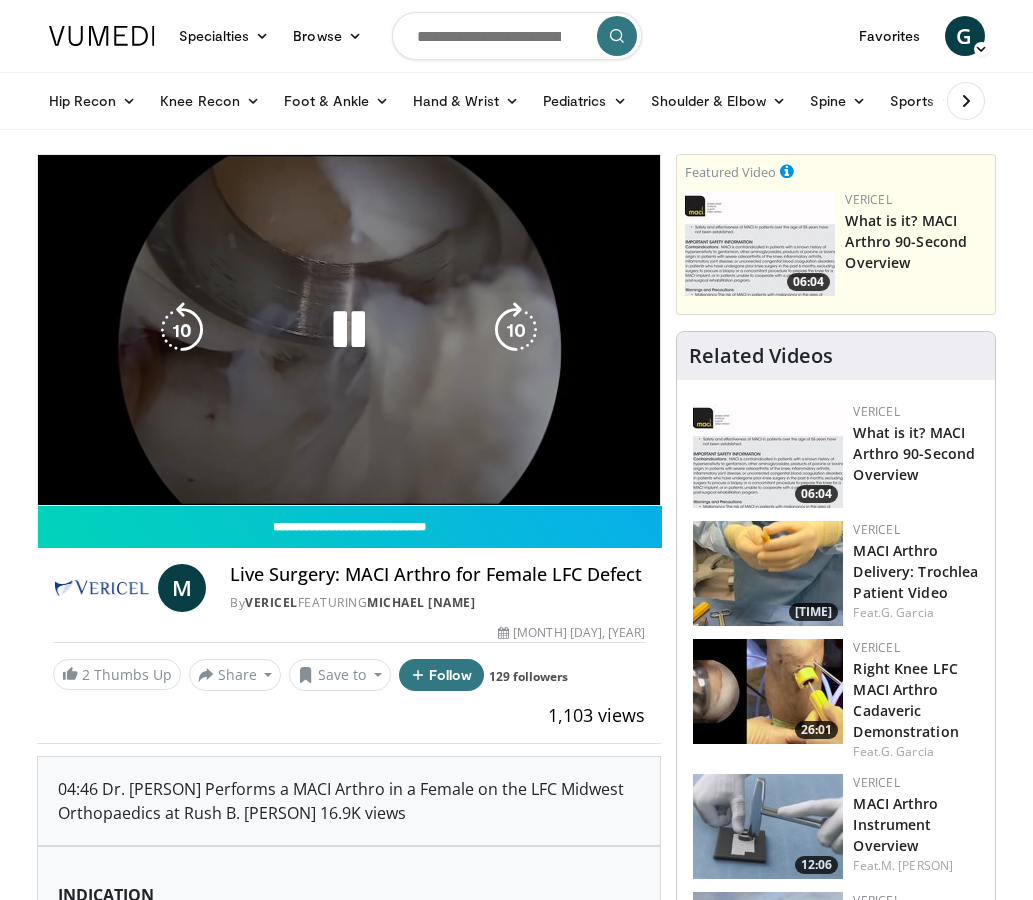 click on "**********" at bounding box center [349, 330] 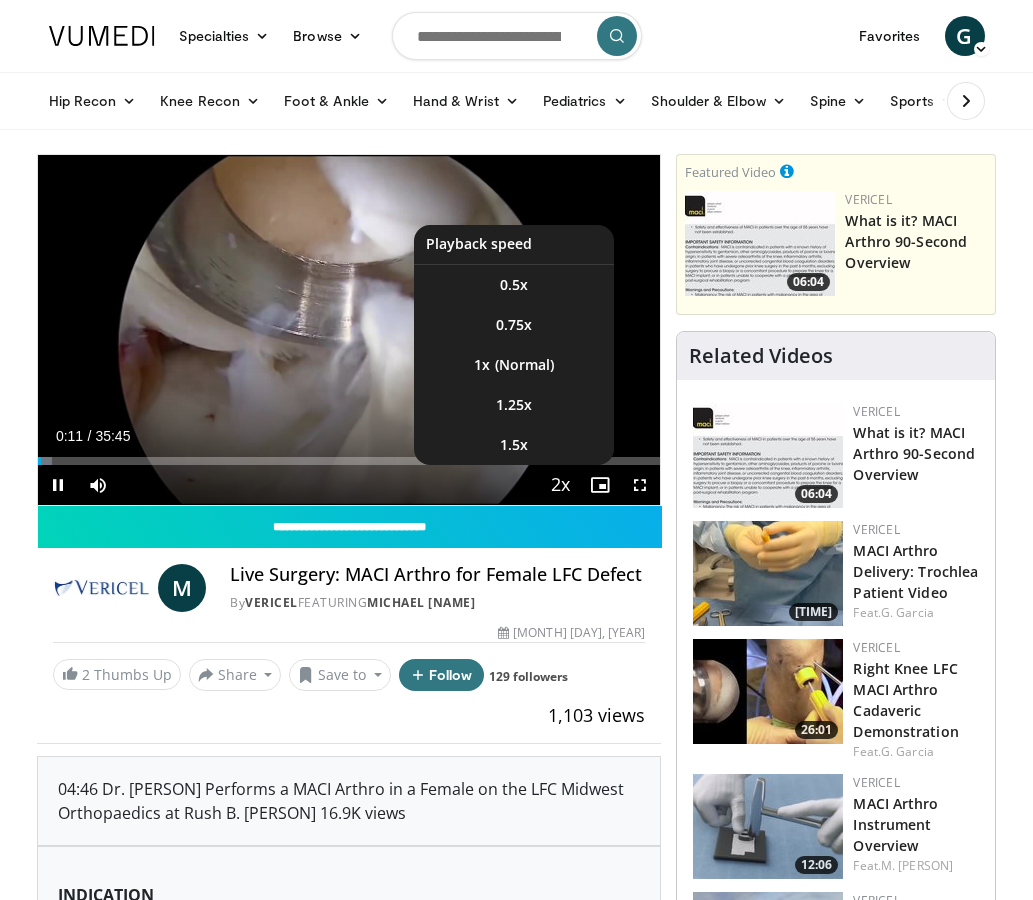 click at bounding box center [560, 486] 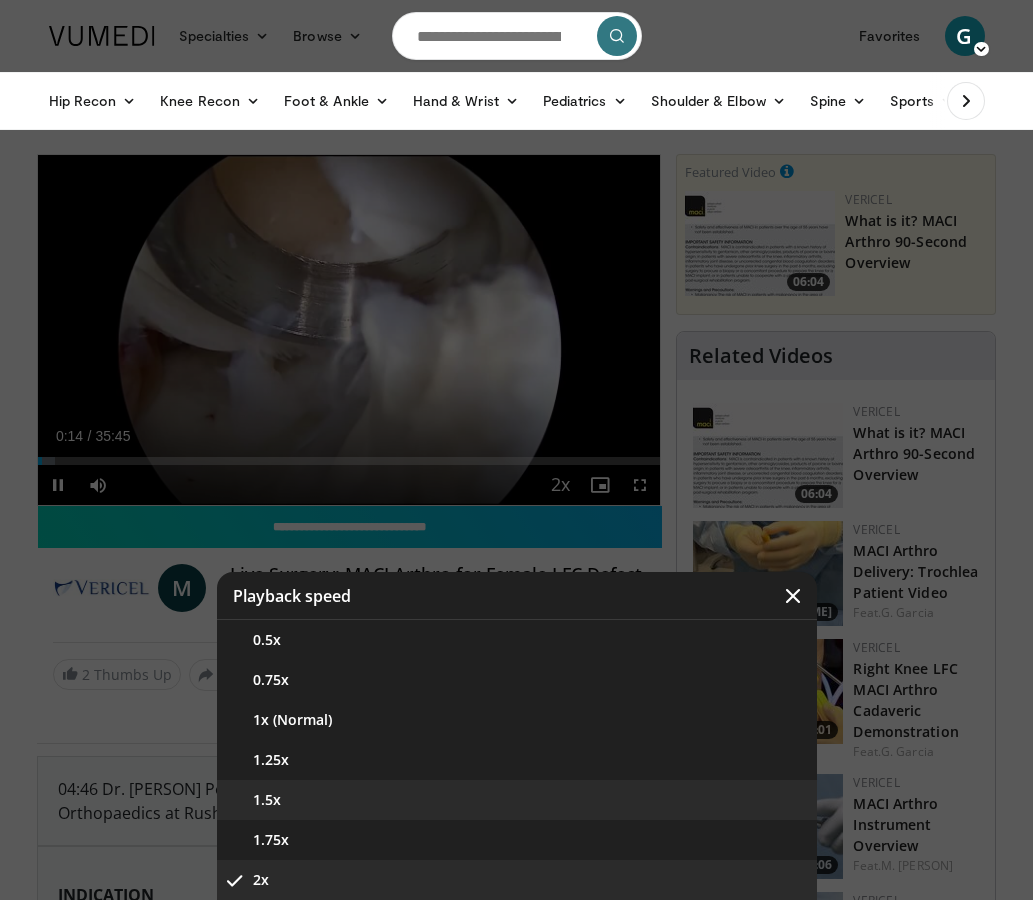 click on "1.5x" at bounding box center [517, 800] 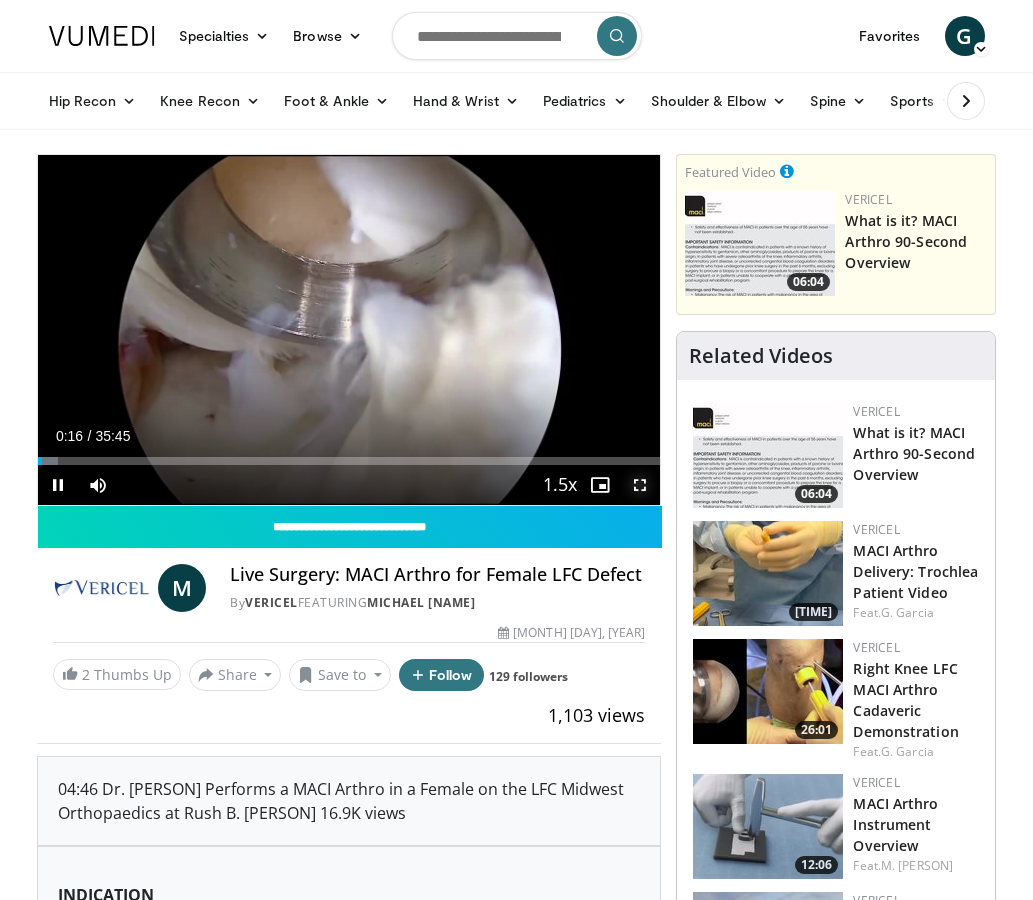click at bounding box center (640, 485) 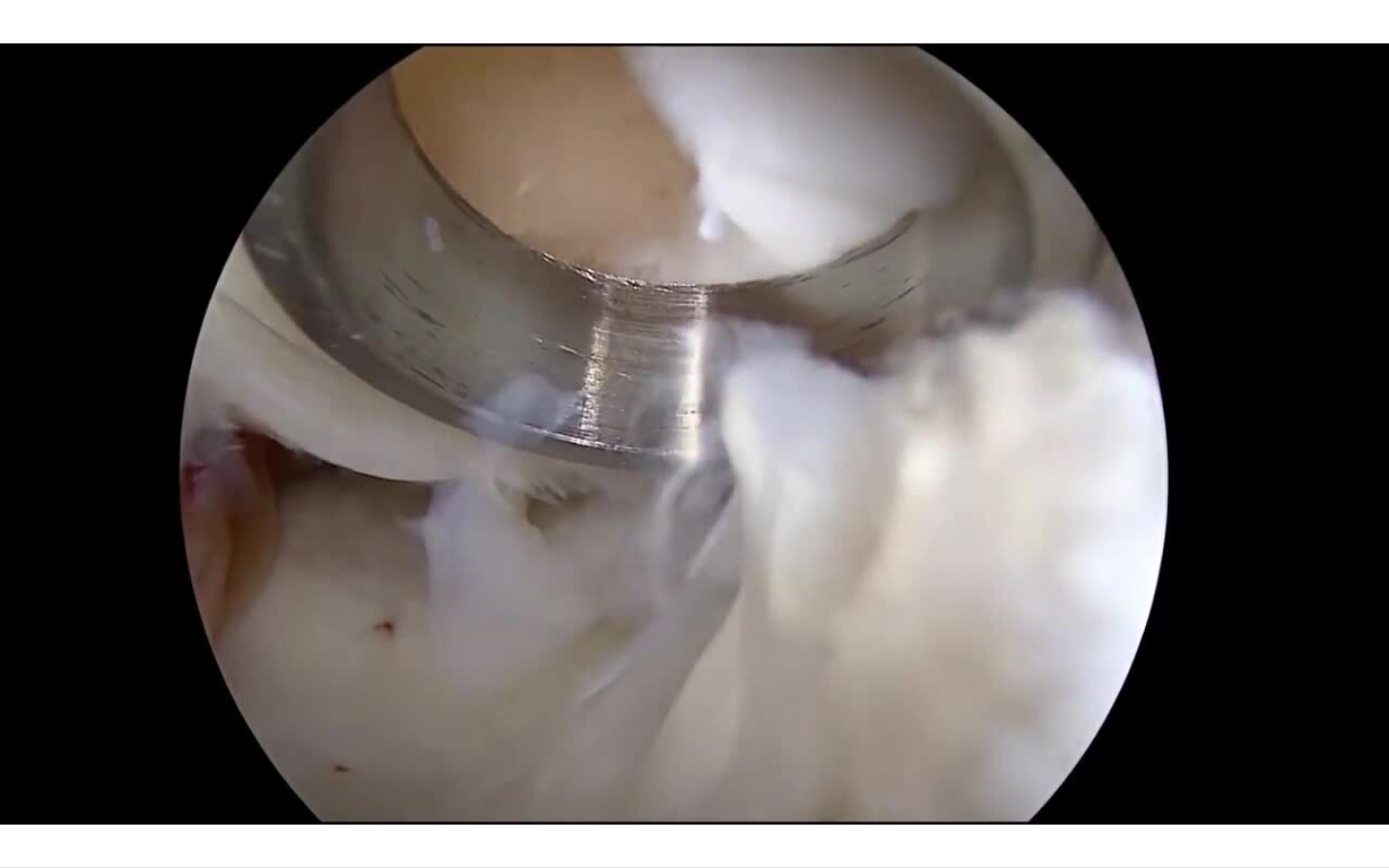 click on "10 seconds
Tap to unmute" at bounding box center [694, 433] 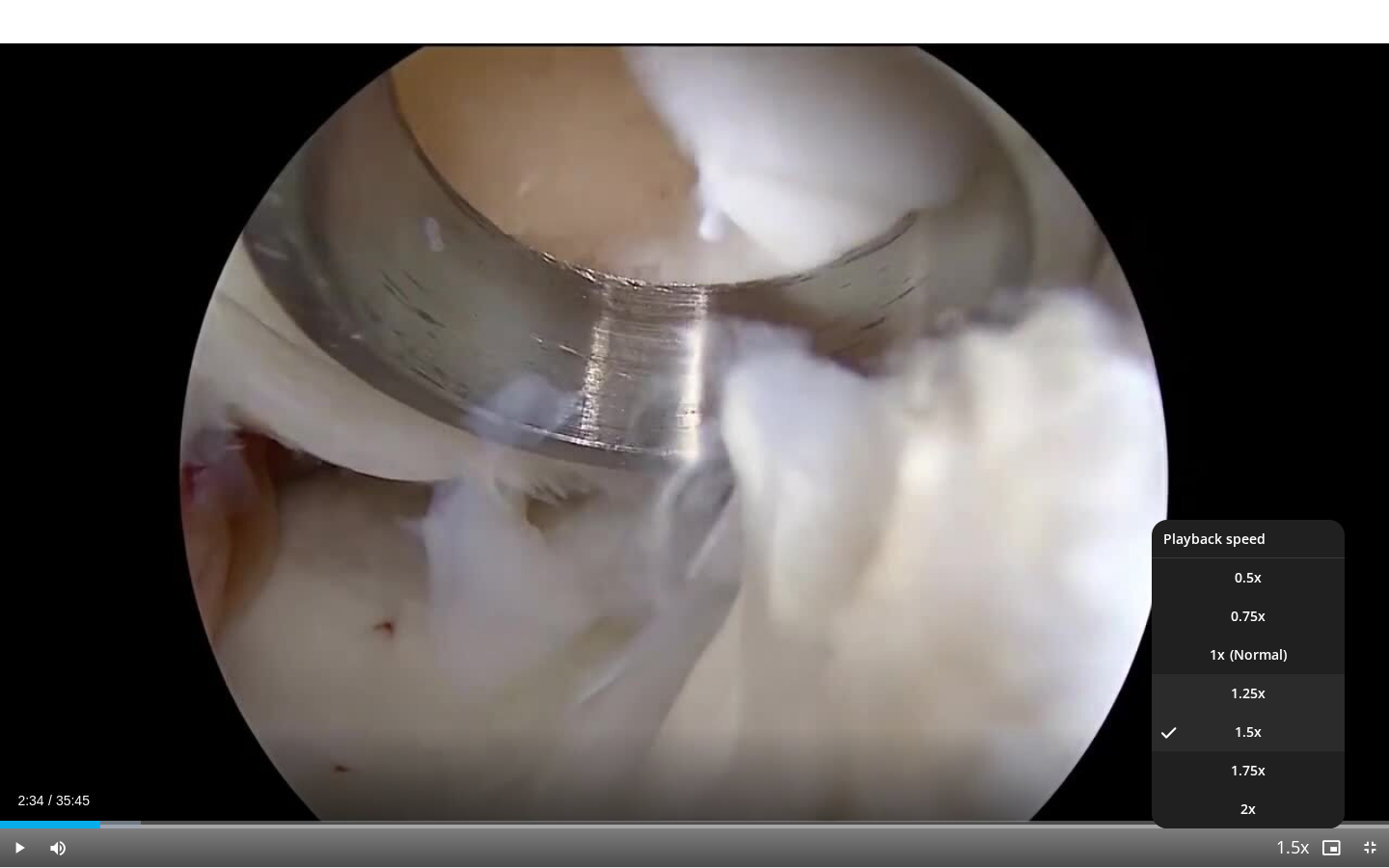 click on "1.25x" at bounding box center [1248, 693] 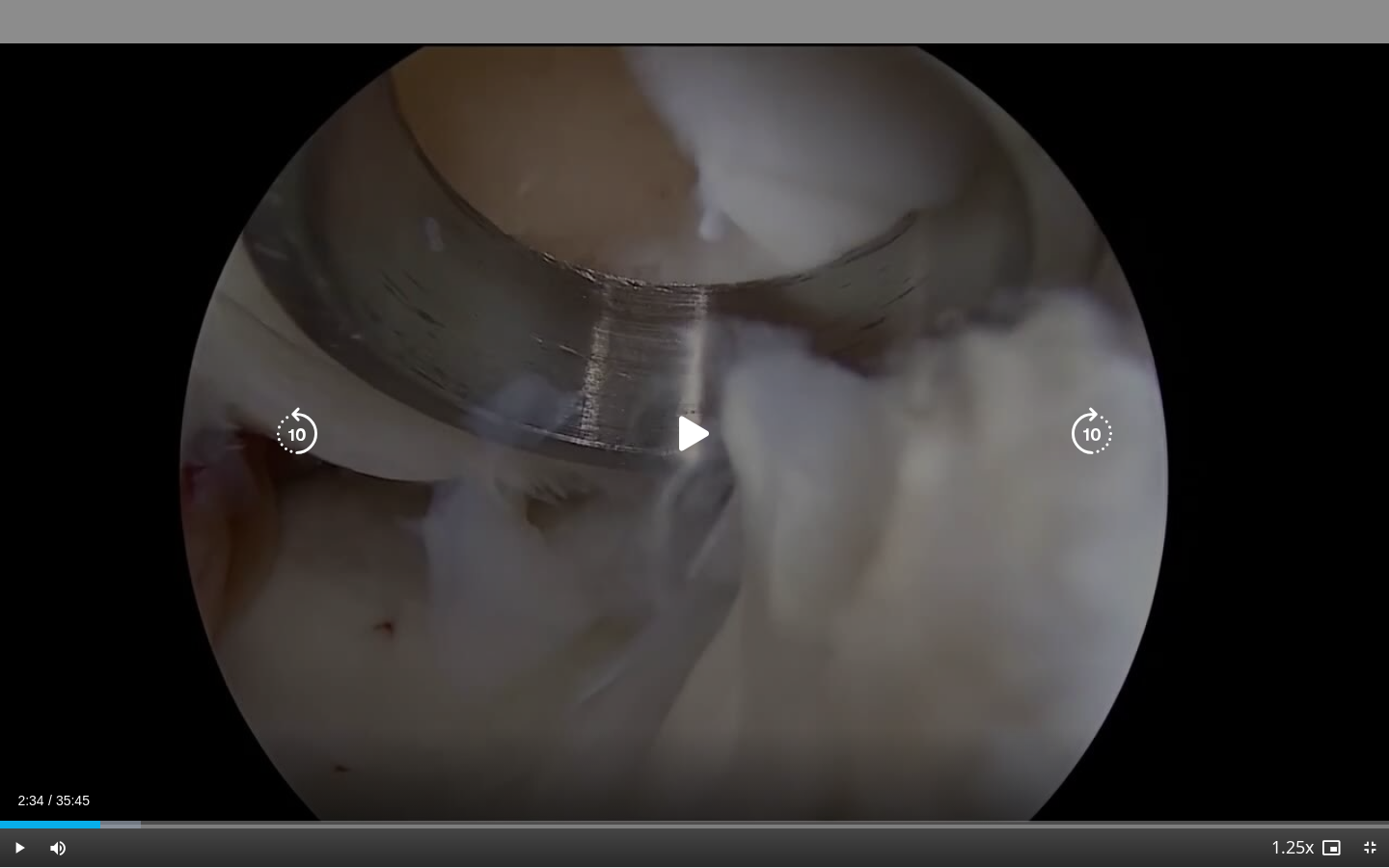 click on "10 seconds
Tap to unmute" at bounding box center [694, 433] 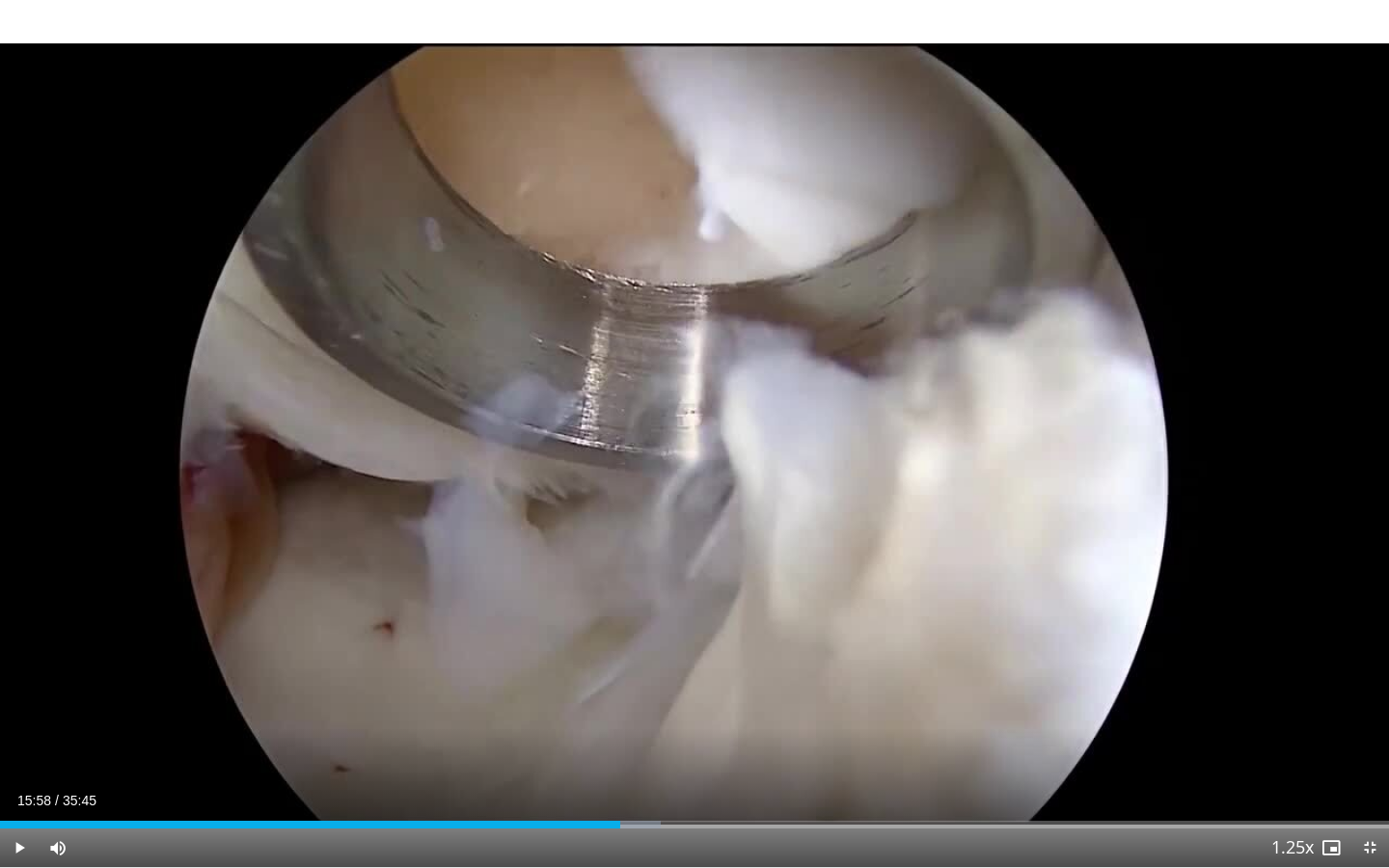 click on "10 seconds
Tap to unmute" at bounding box center [694, 433] 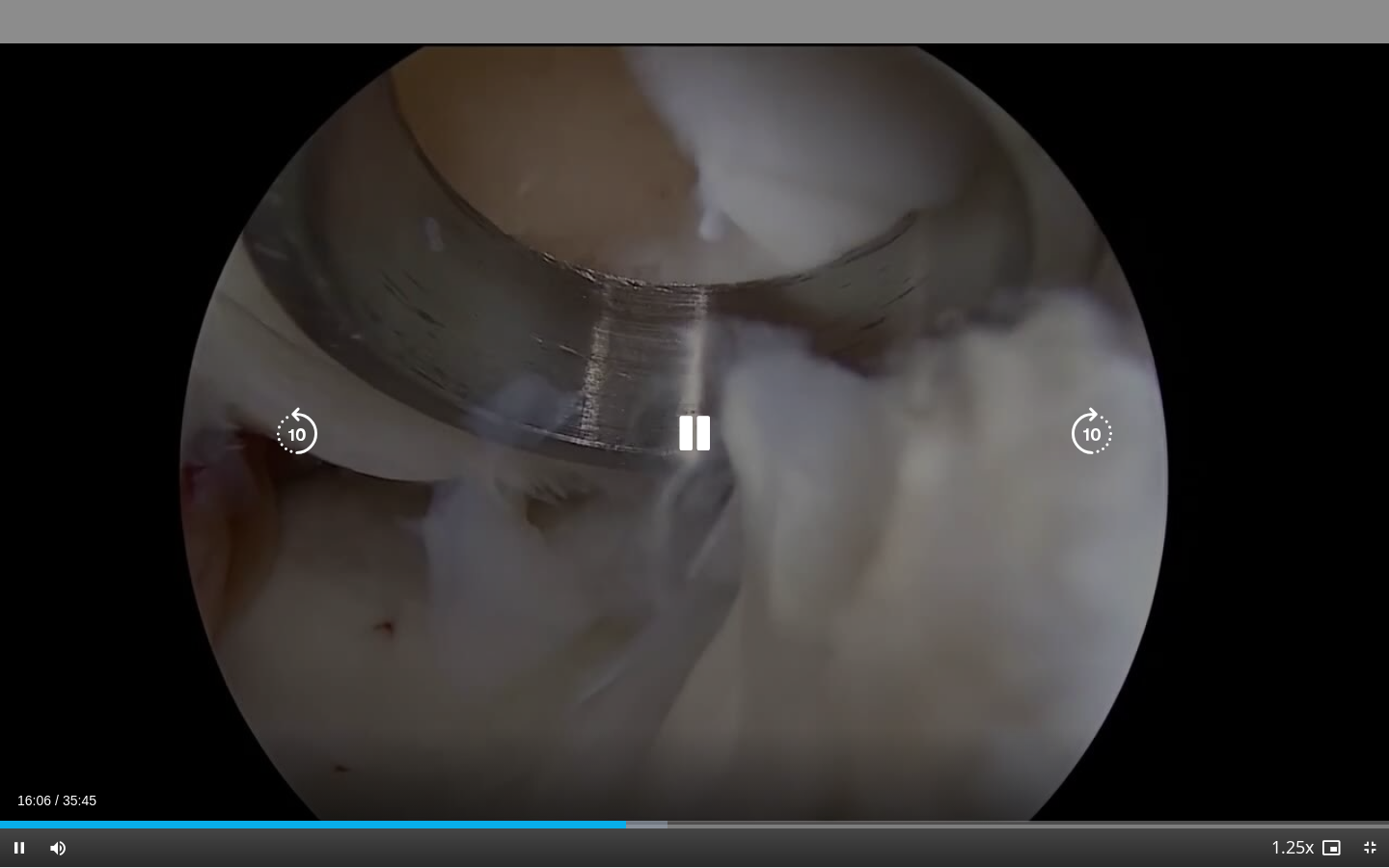 click at bounding box center [694, 434] 